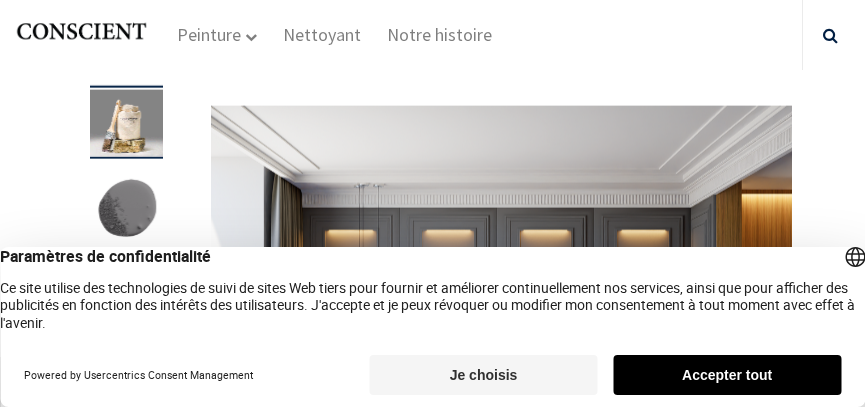 scroll, scrollTop: 0, scrollLeft: 0, axis: both 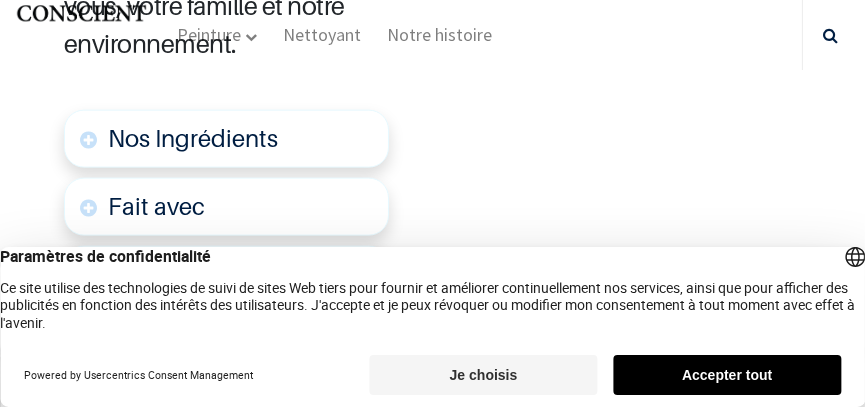 click on "Nos Ingrédients" at bounding box center (226, 139) 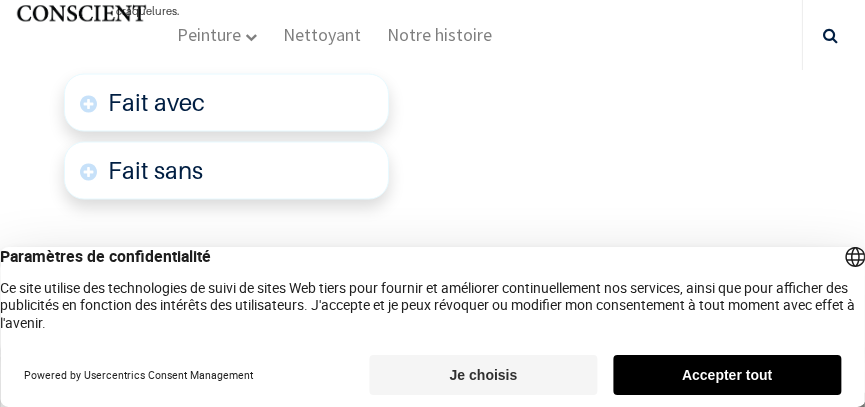 scroll, scrollTop: 2905, scrollLeft: 0, axis: vertical 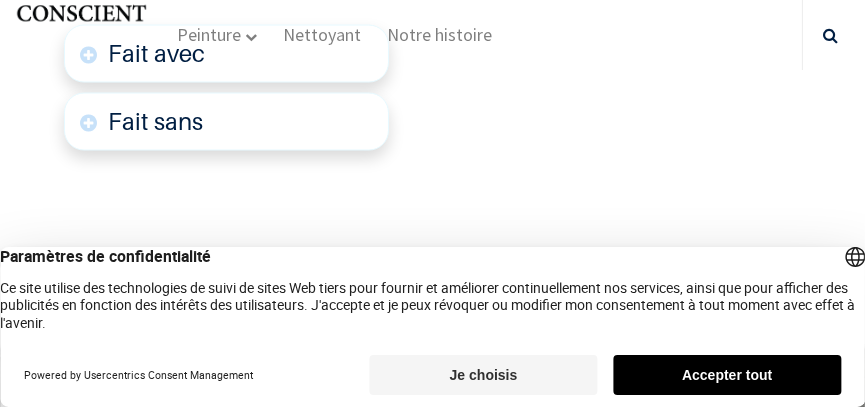 click on "Peinture
Shop
Inspiration
new Blog" at bounding box center [427, 35] 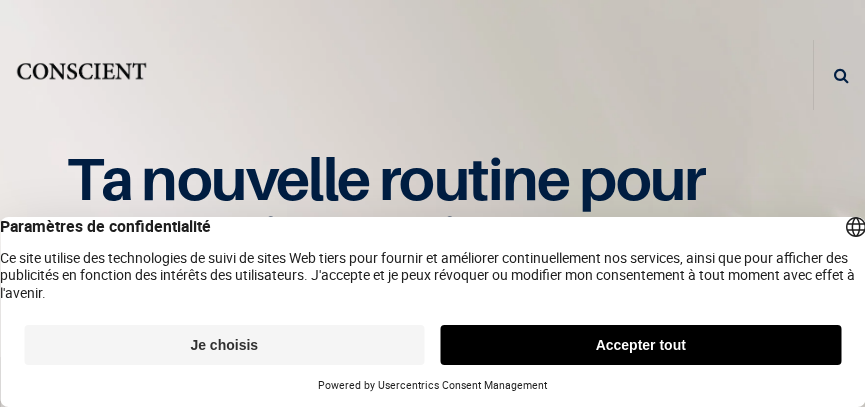 scroll, scrollTop: 0, scrollLeft: 0, axis: both 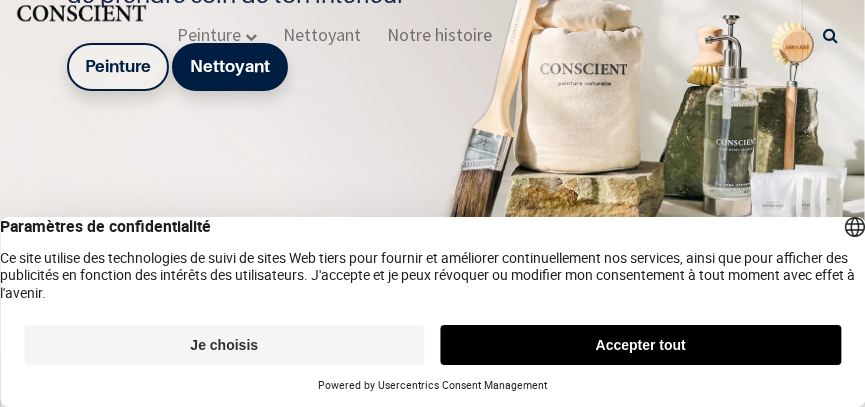 click on "Accepter tout" at bounding box center [641, 345] 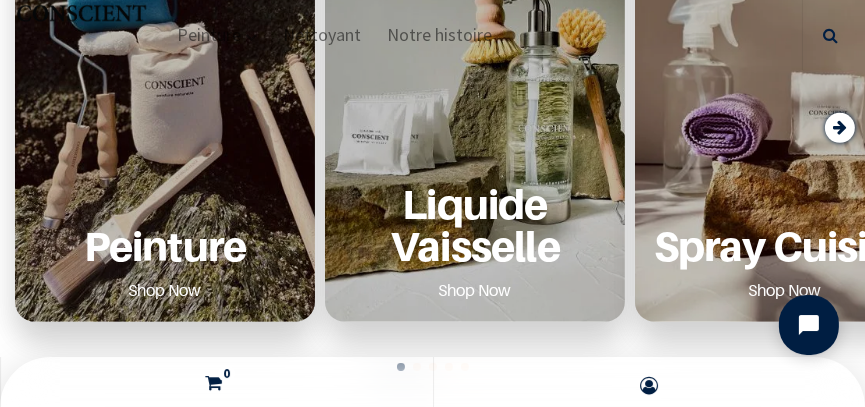 scroll, scrollTop: 942, scrollLeft: 0, axis: vertical 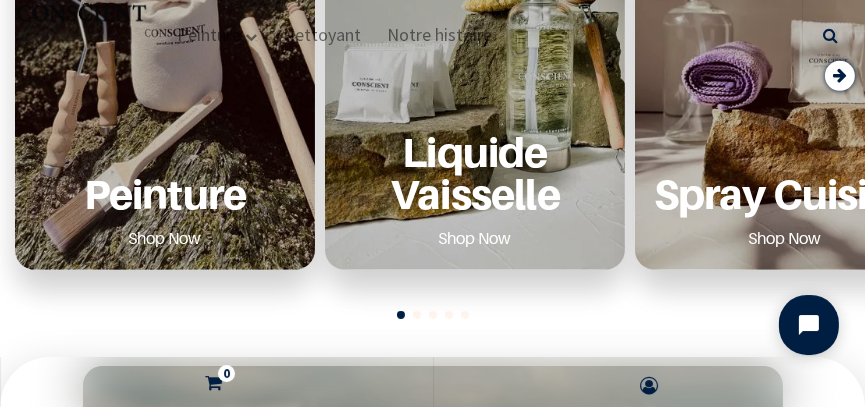 click at bounding box center [840, 76] 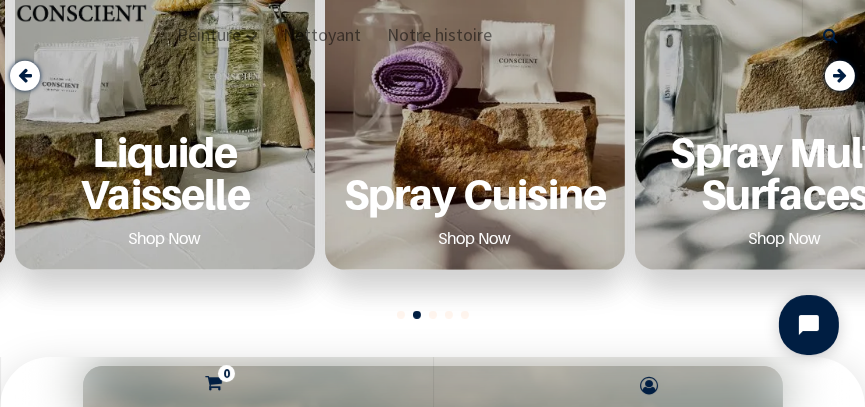 click at bounding box center [840, 75] 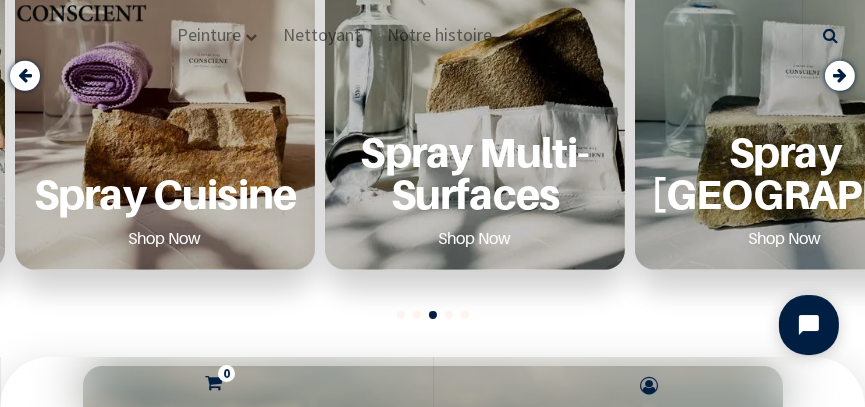 click at bounding box center [840, 75] 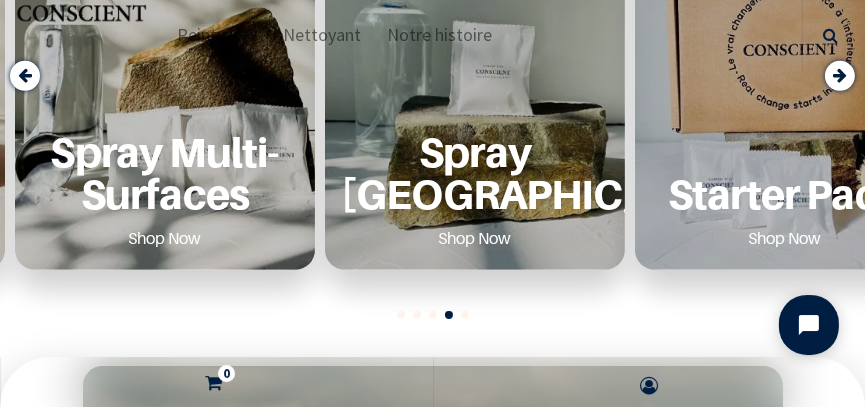 click at bounding box center (840, 75) 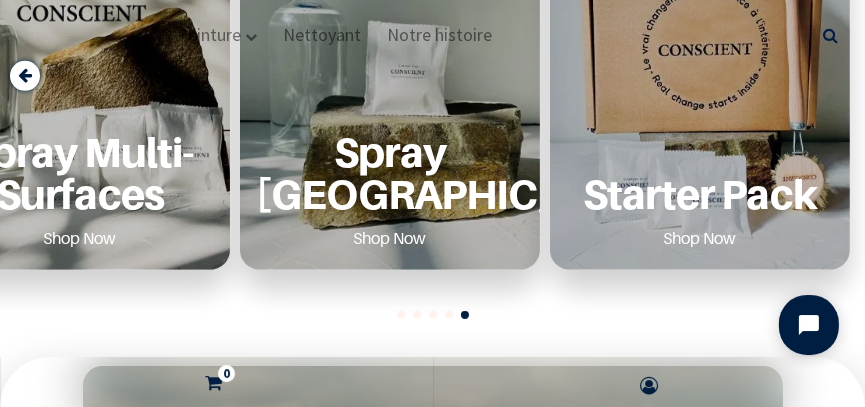 click on "Starter Pack
Shop Now" at bounding box center [700, 75] 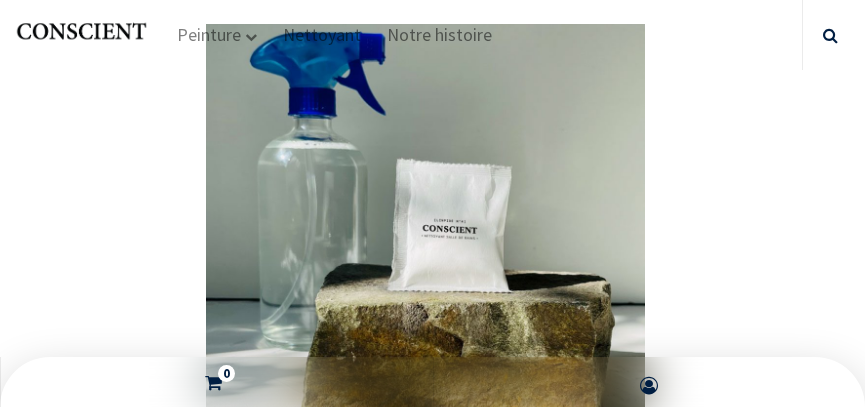 scroll, scrollTop: 0, scrollLeft: 0, axis: both 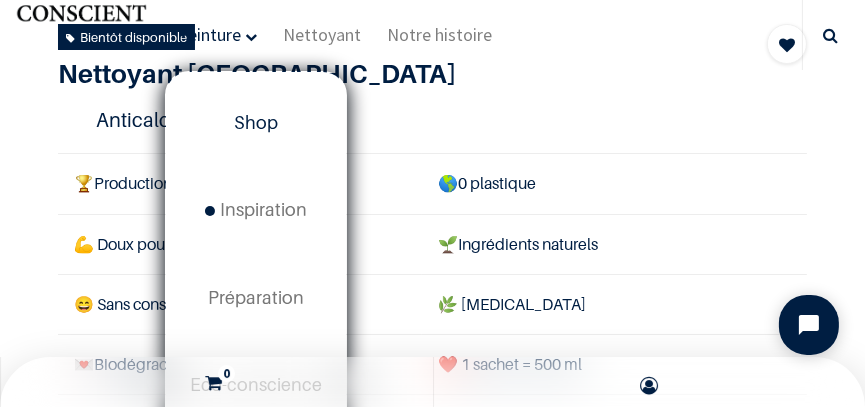 click on "Shop" at bounding box center (256, 122) 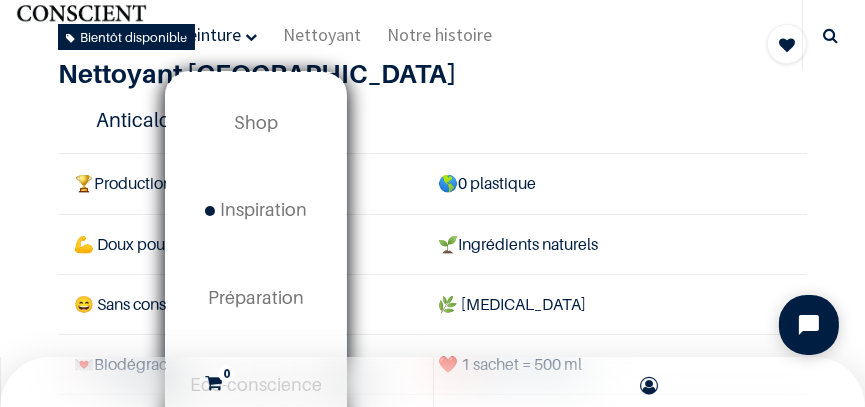 click on "Peinture" at bounding box center [209, 34] 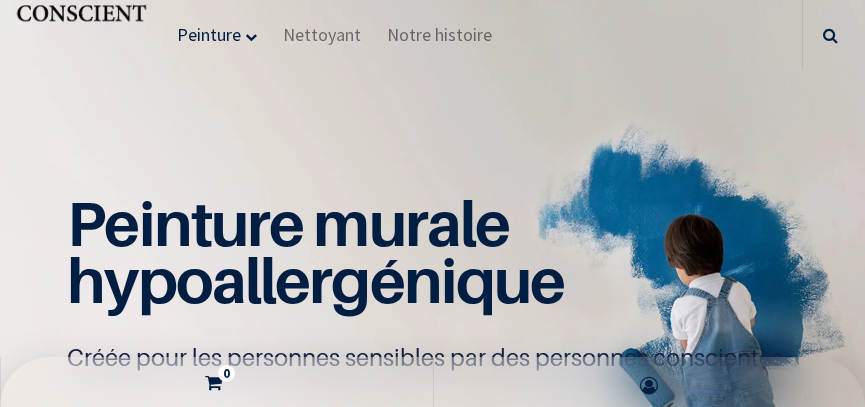 scroll, scrollTop: 0, scrollLeft: 0, axis: both 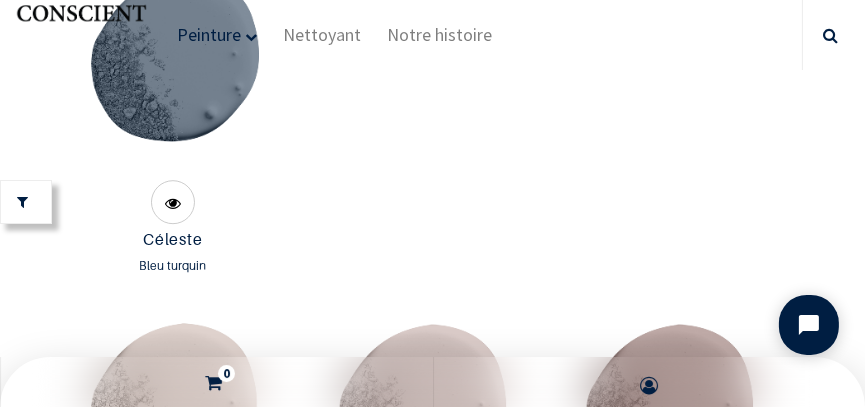 click at bounding box center [172, 69] 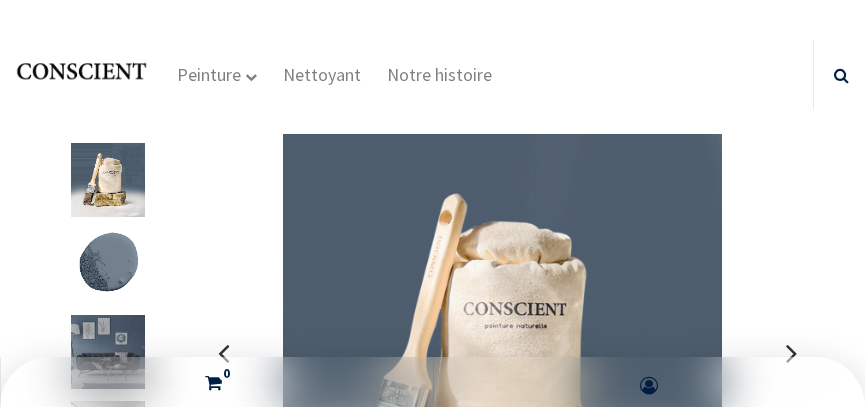 scroll, scrollTop: 0, scrollLeft: 0, axis: both 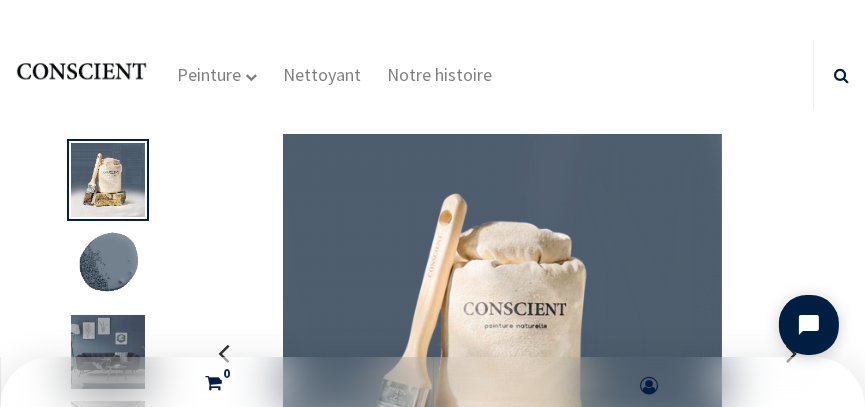 click at bounding box center (108, 352) 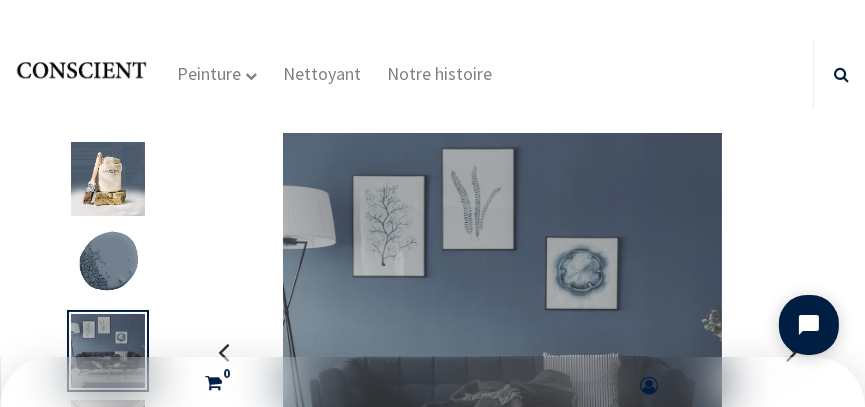 scroll, scrollTop: 0, scrollLeft: 0, axis: both 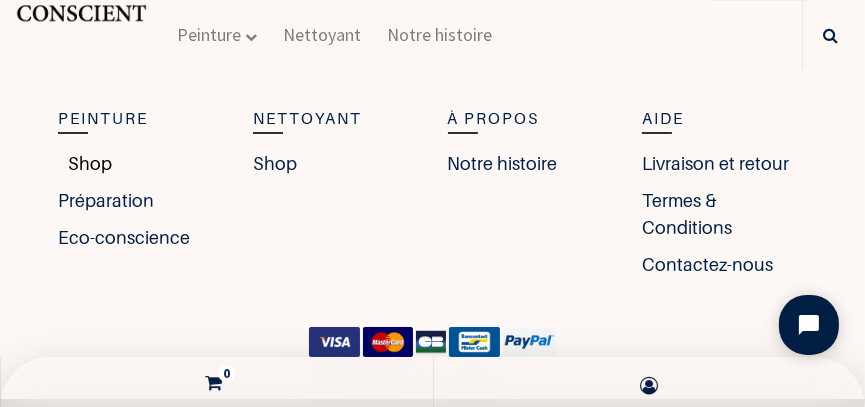 click on "Shop" at bounding box center (85, 163) 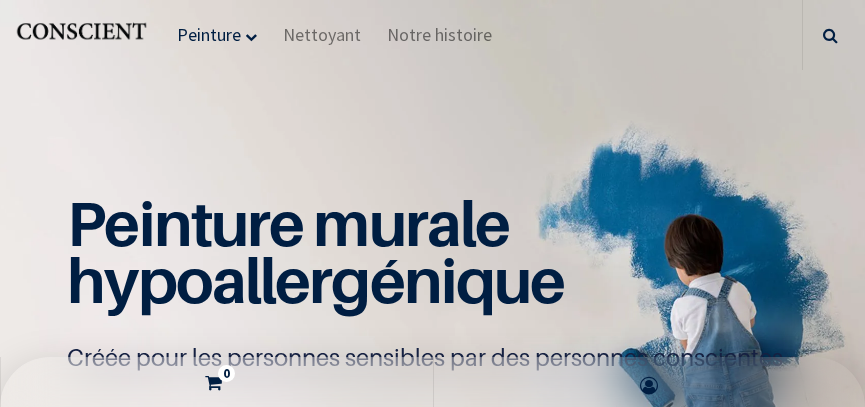 scroll, scrollTop: 0, scrollLeft: 0, axis: both 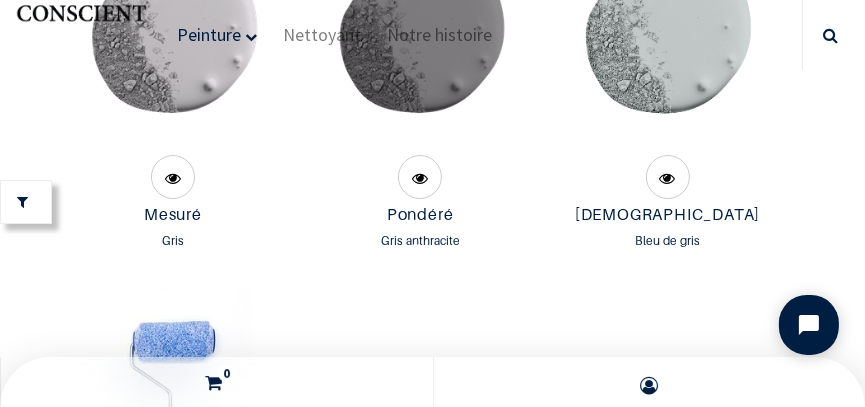 click at bounding box center (420, 44) 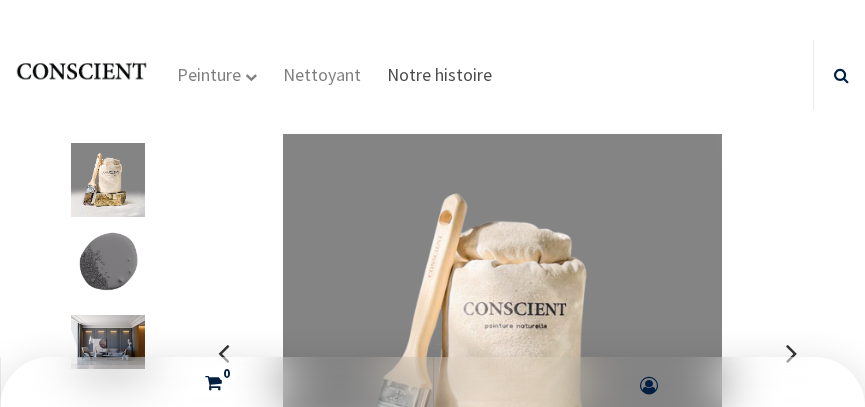 scroll, scrollTop: 0, scrollLeft: 0, axis: both 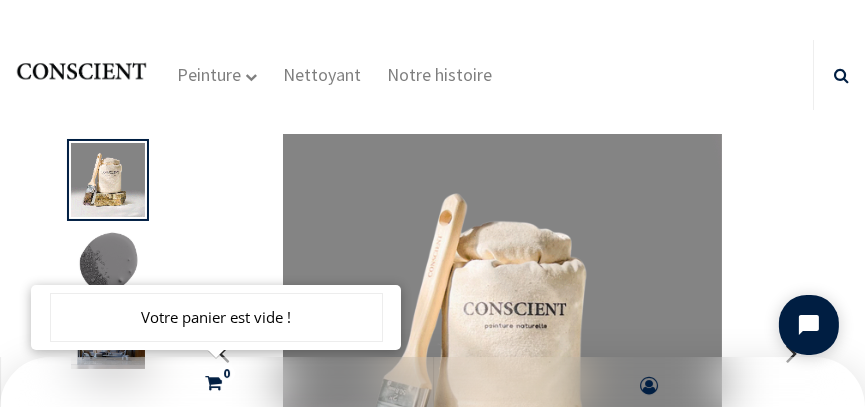 click at bounding box center (108, 342) 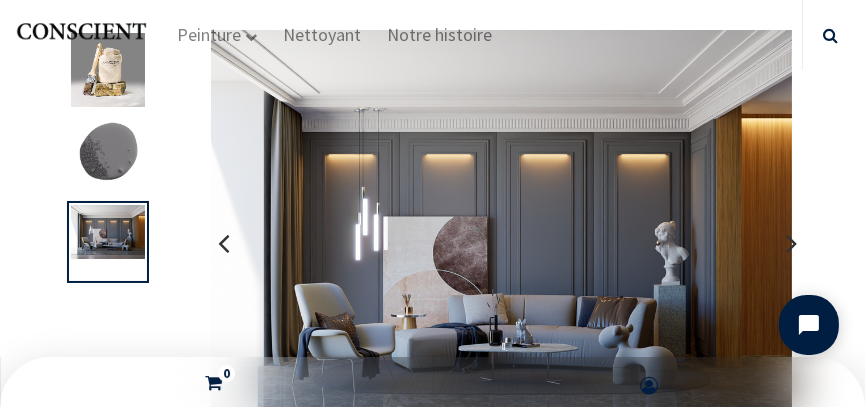 scroll, scrollTop: 118, scrollLeft: 0, axis: vertical 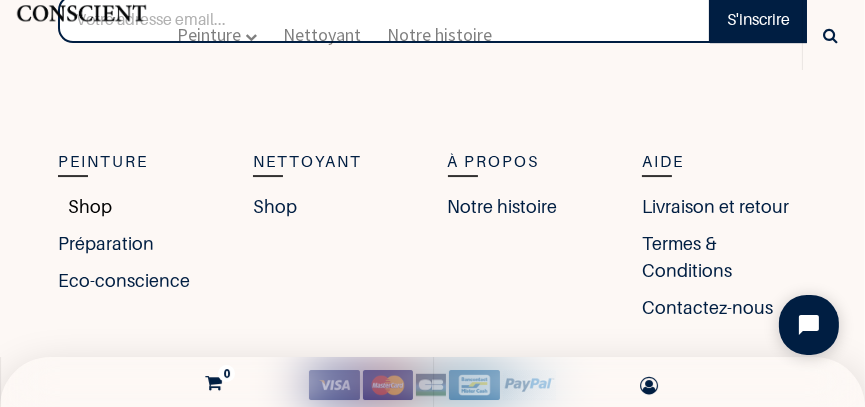 click on "Shop" at bounding box center (85, 206) 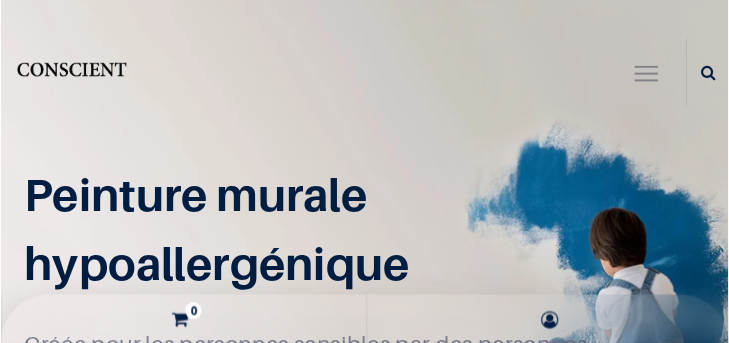 scroll, scrollTop: 0, scrollLeft: 0, axis: both 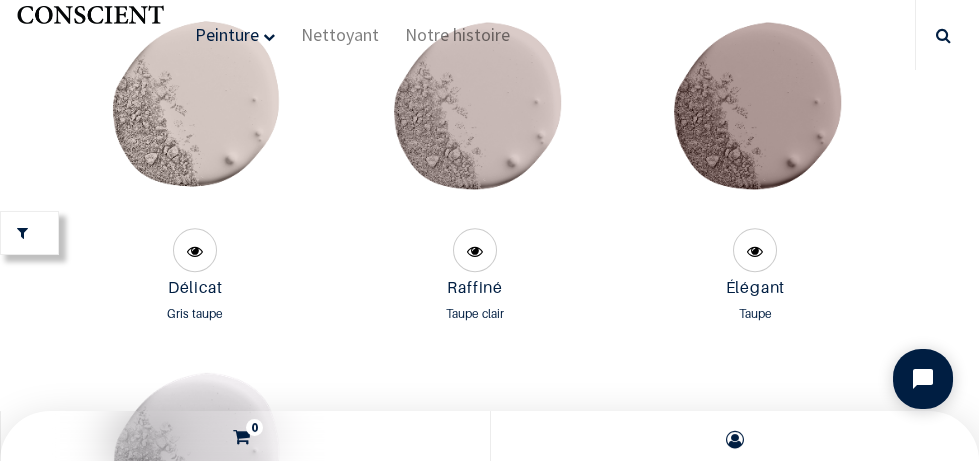 click at bounding box center (755, 117) 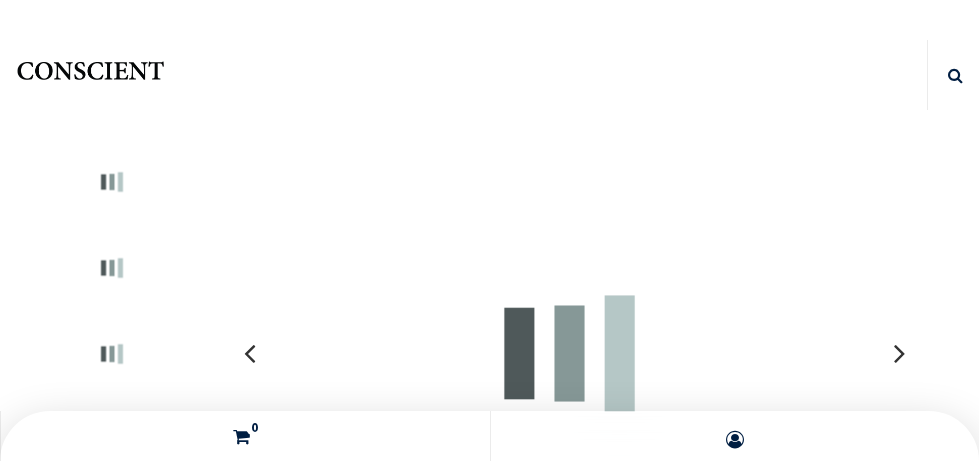 scroll, scrollTop: 0, scrollLeft: 0, axis: both 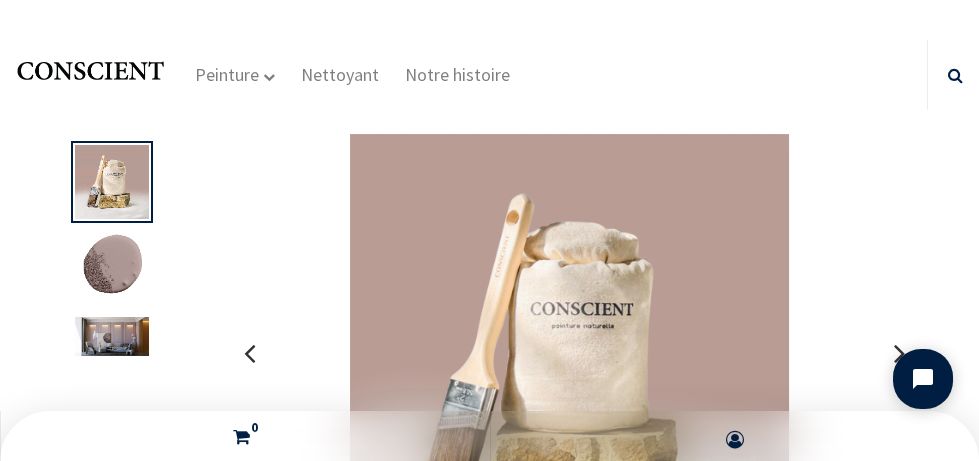 click at bounding box center [112, 336] 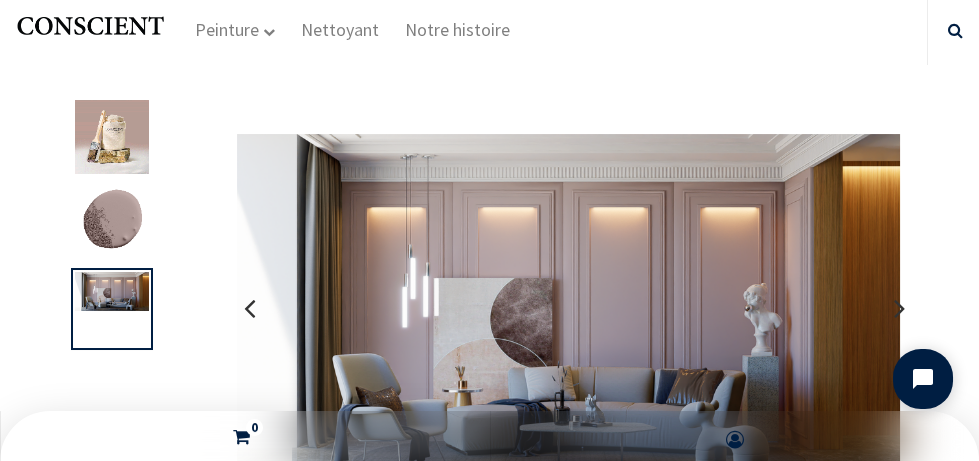 scroll, scrollTop: 116, scrollLeft: 0, axis: vertical 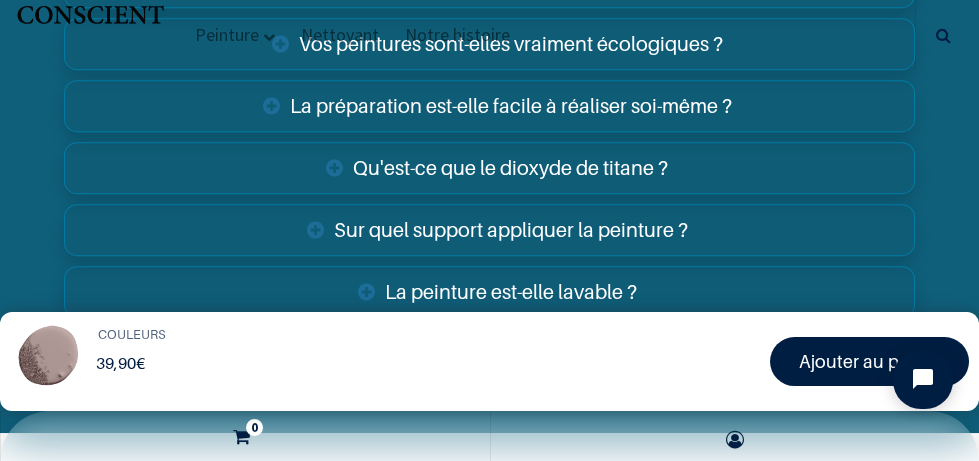 click on "Sur quel support appliquer la peinture ?" at bounding box center [489, 230] 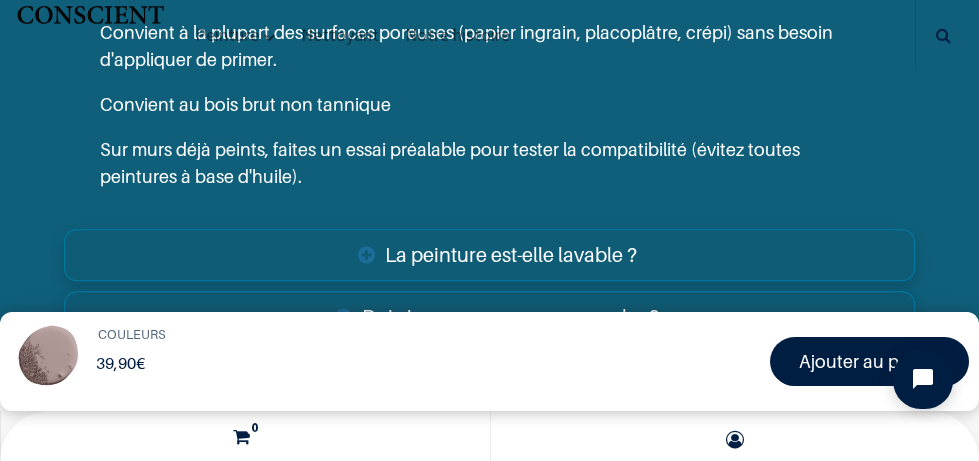 scroll, scrollTop: 5341, scrollLeft: 0, axis: vertical 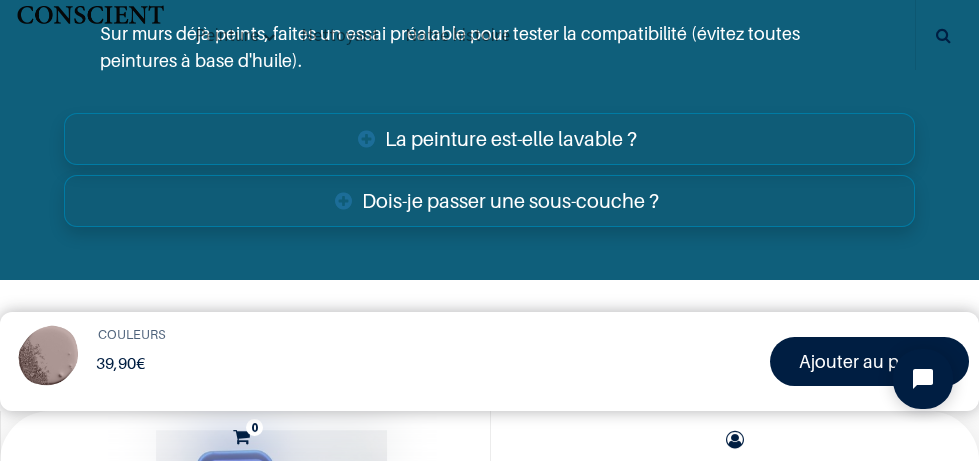 click on "La peinture est-elle lavable ?" at bounding box center (489, 139) 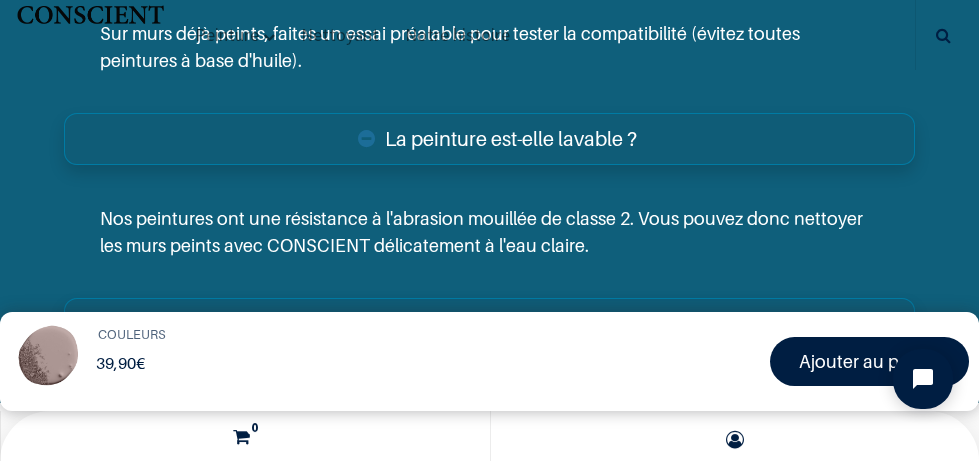 scroll, scrollTop: 5457, scrollLeft: 0, axis: vertical 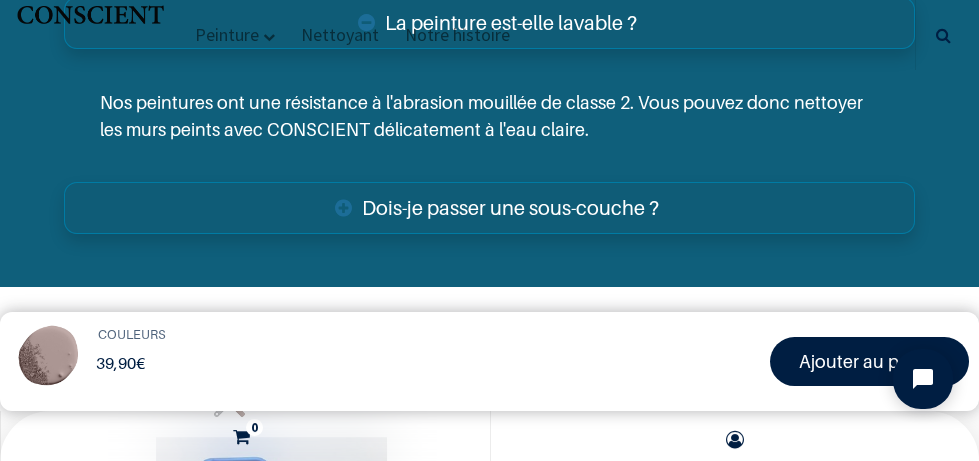 click on "Dois-je passer une sous-couche ?" at bounding box center [489, 208] 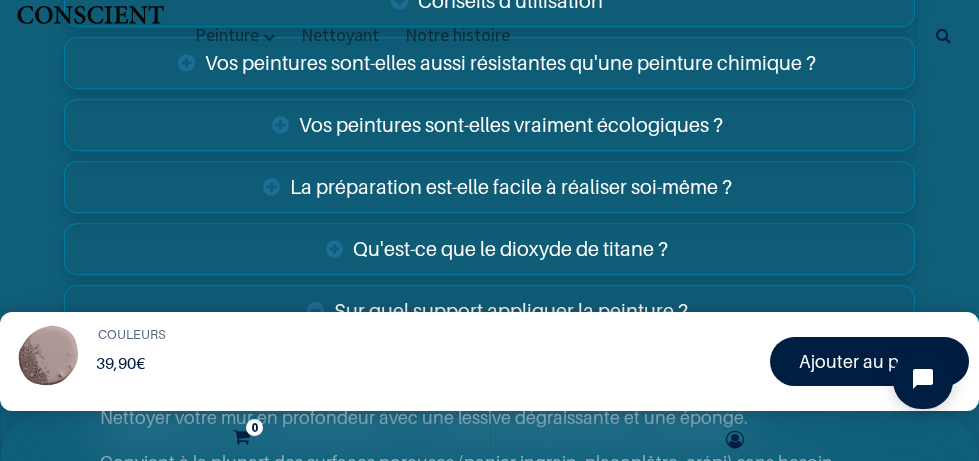 scroll, scrollTop: 4760, scrollLeft: 0, axis: vertical 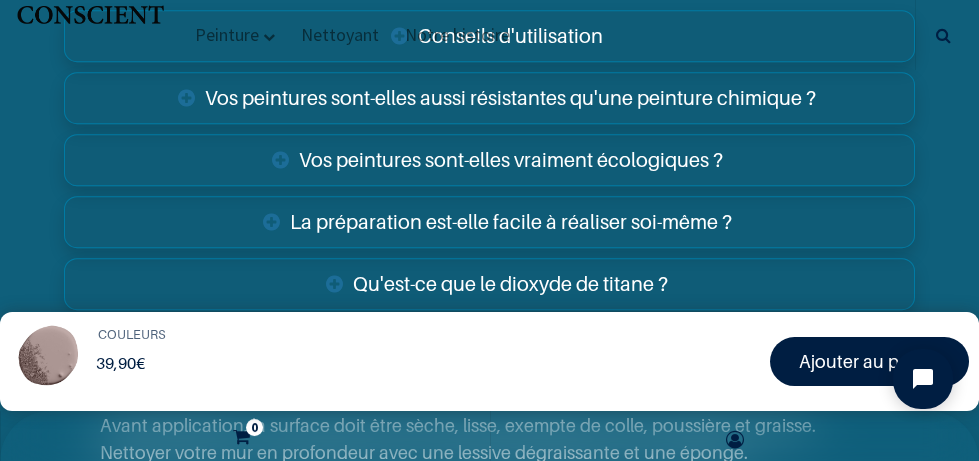 click on "La préparation est-elle facile à réaliser soi-même ?" at bounding box center [489, 222] 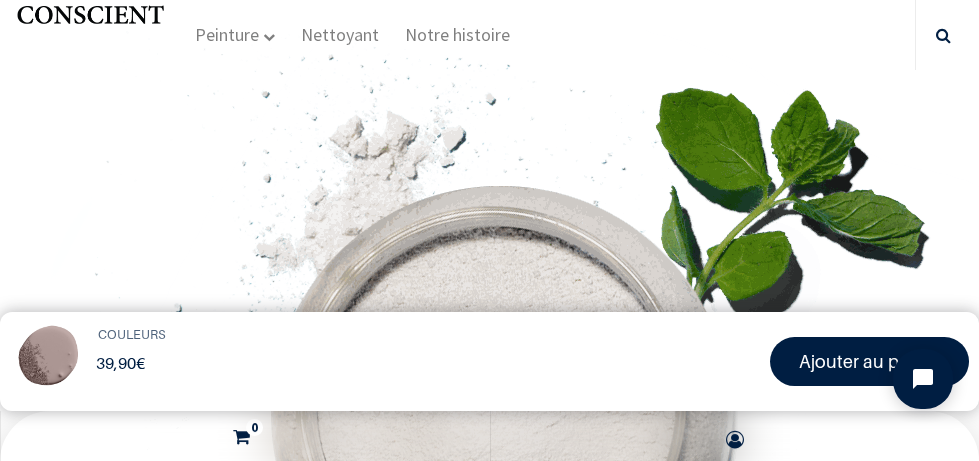 scroll, scrollTop: 813, scrollLeft: 0, axis: vertical 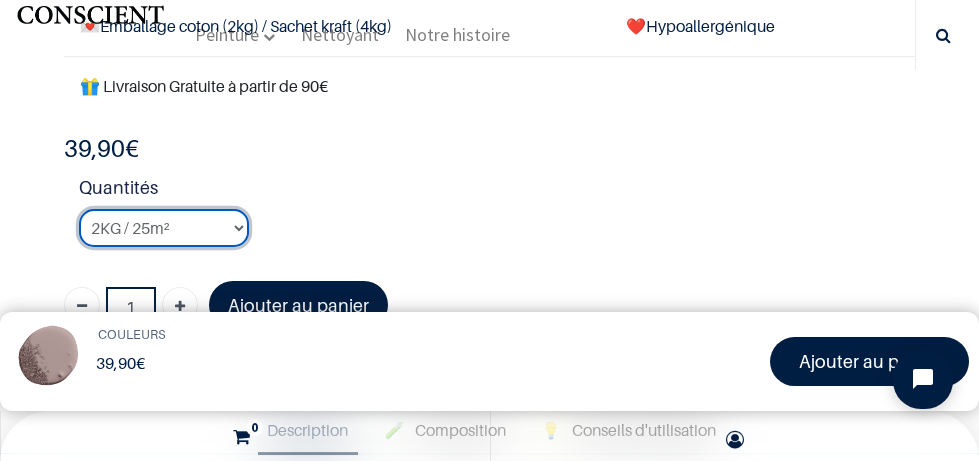 click on "2KG / 25m²
4KG / 50m²
8KG / 100m²
Testeur" at bounding box center [164, 228] 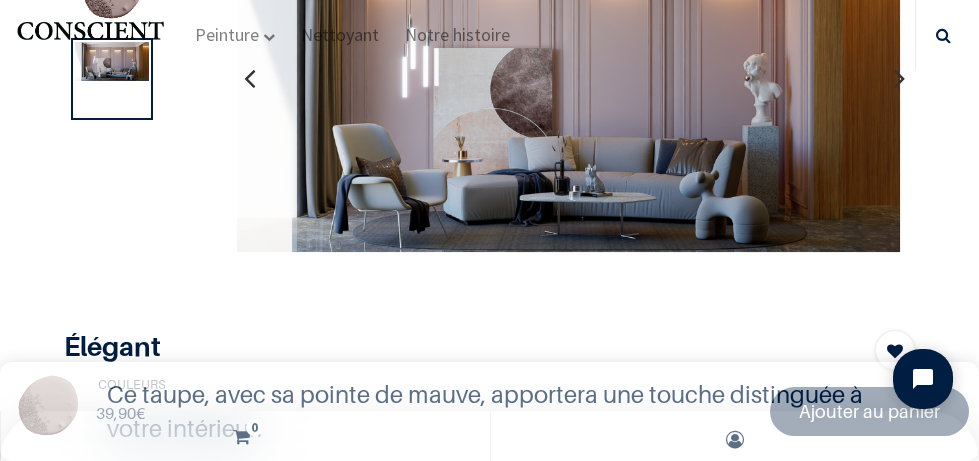 scroll, scrollTop: 141, scrollLeft: 0, axis: vertical 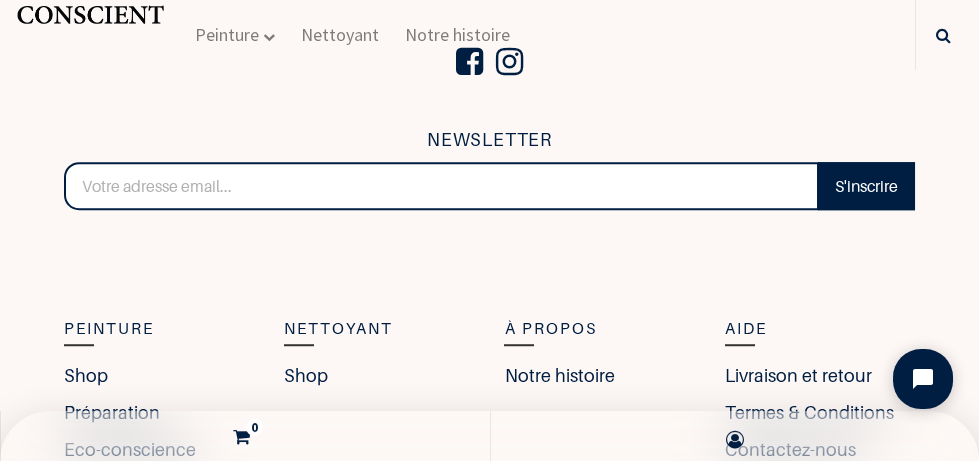 drag, startPoint x: 975, startPoint y: 54, endPoint x: 35, endPoint y: 92, distance: 940.76776 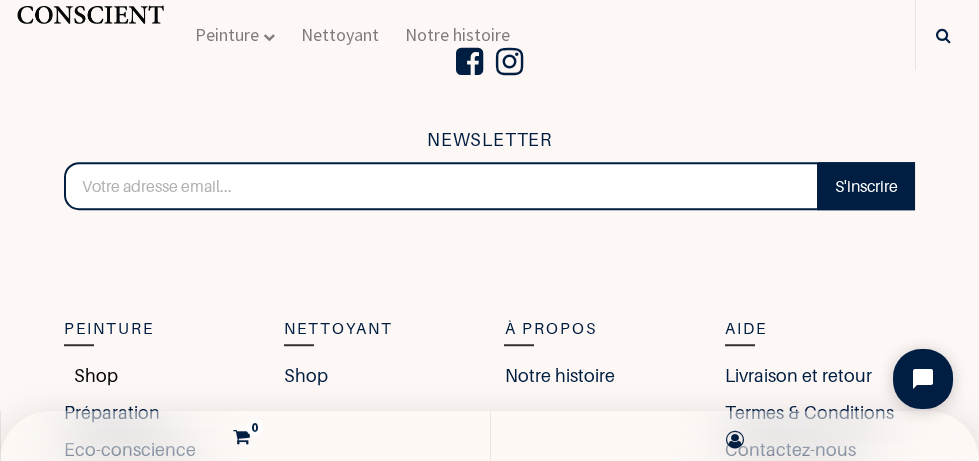 click on "Shop" at bounding box center [91, 375] 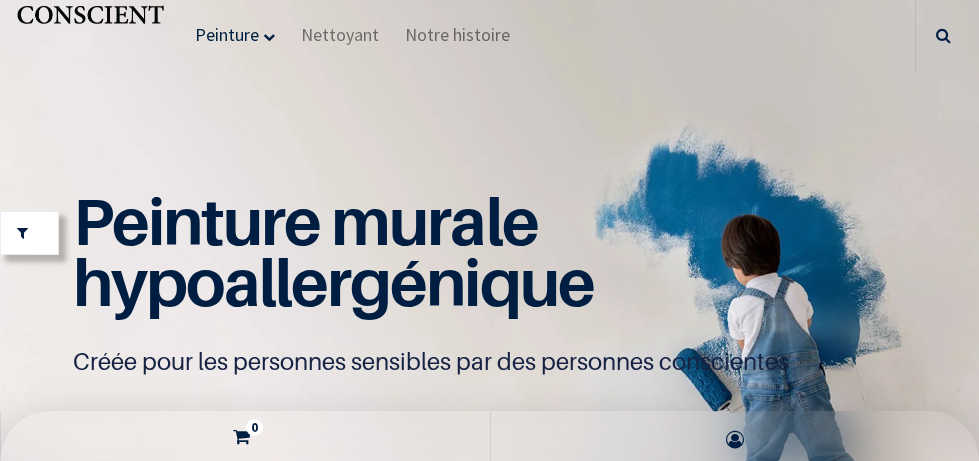 scroll, scrollTop: 0, scrollLeft: 0, axis: both 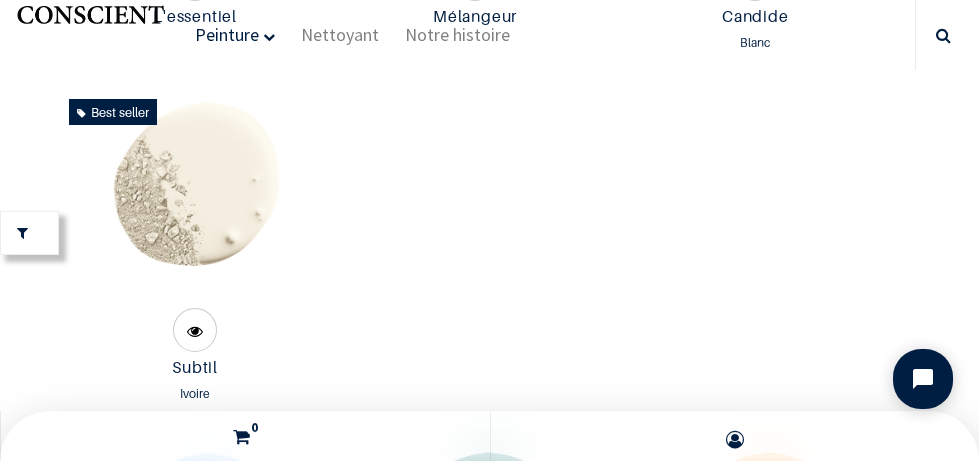 click at bounding box center [194, 196] 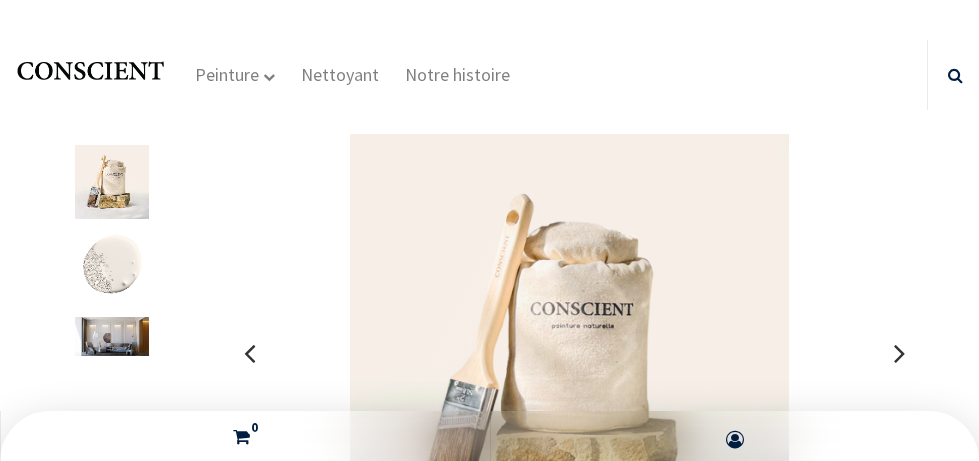 scroll, scrollTop: 0, scrollLeft: 0, axis: both 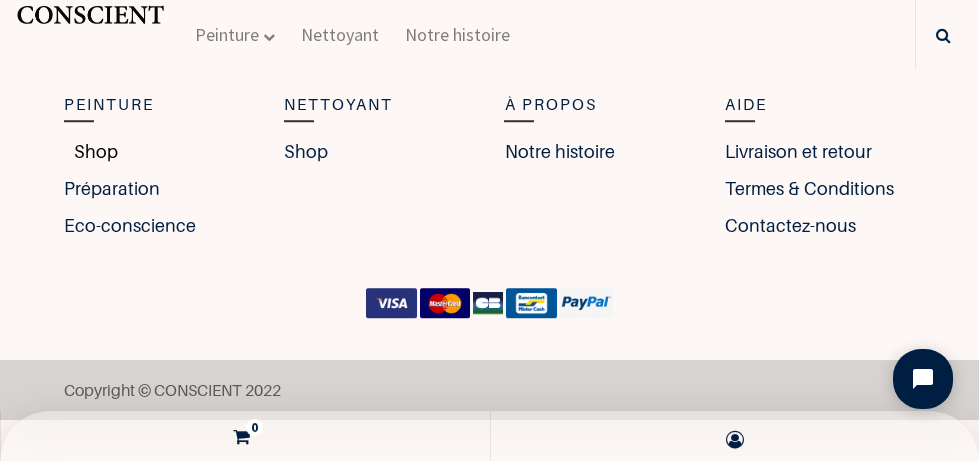 click on "Shop" at bounding box center [91, 151] 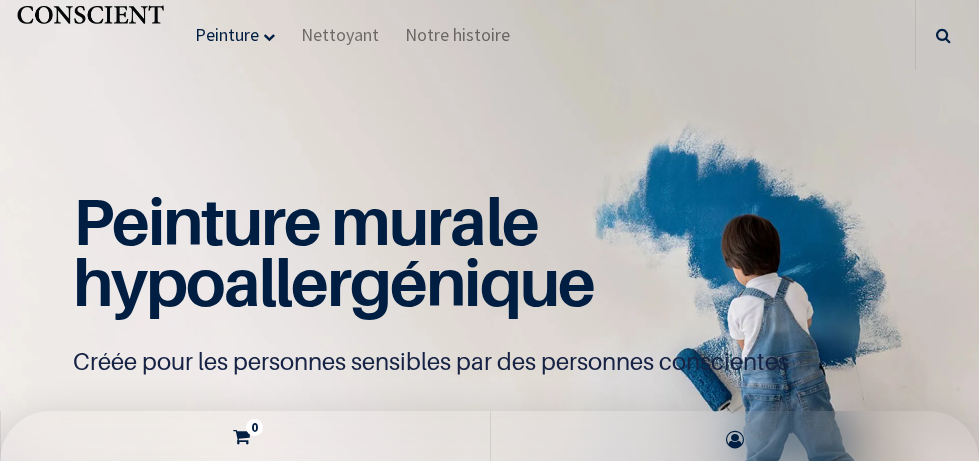 scroll, scrollTop: 0, scrollLeft: 0, axis: both 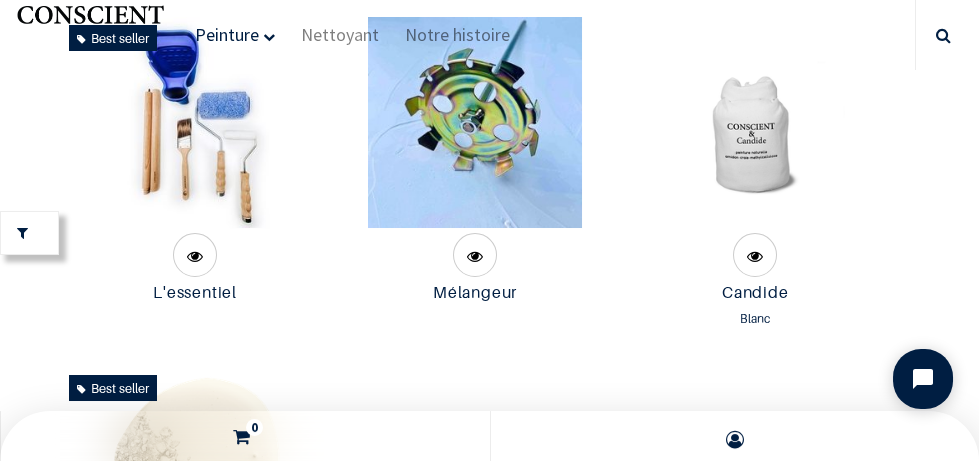 click at bounding box center [755, 122] 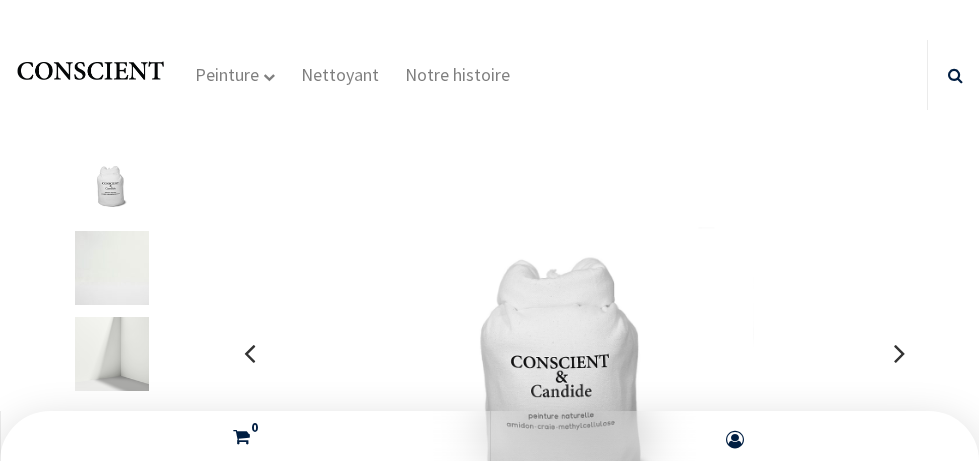 scroll, scrollTop: 0, scrollLeft: 0, axis: both 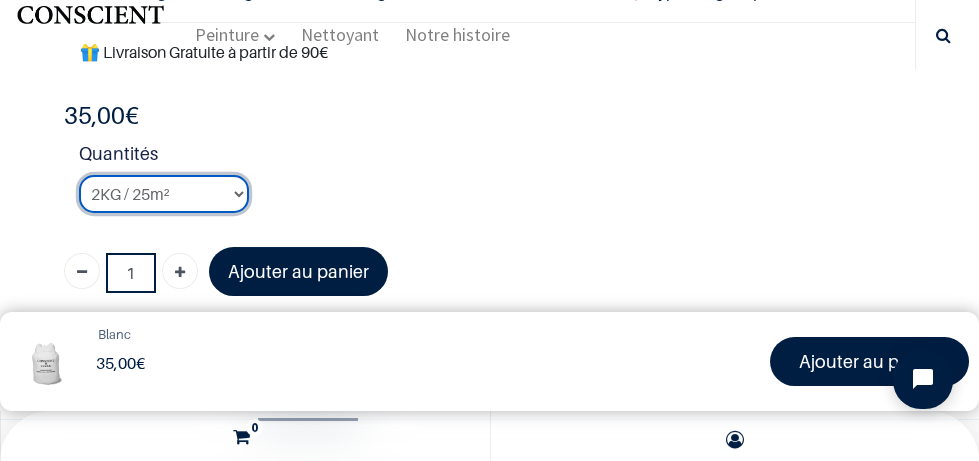 click on "2KG / 25m²
4KG / 50m²
8KG / 100m²
Testeur" at bounding box center (164, 194) 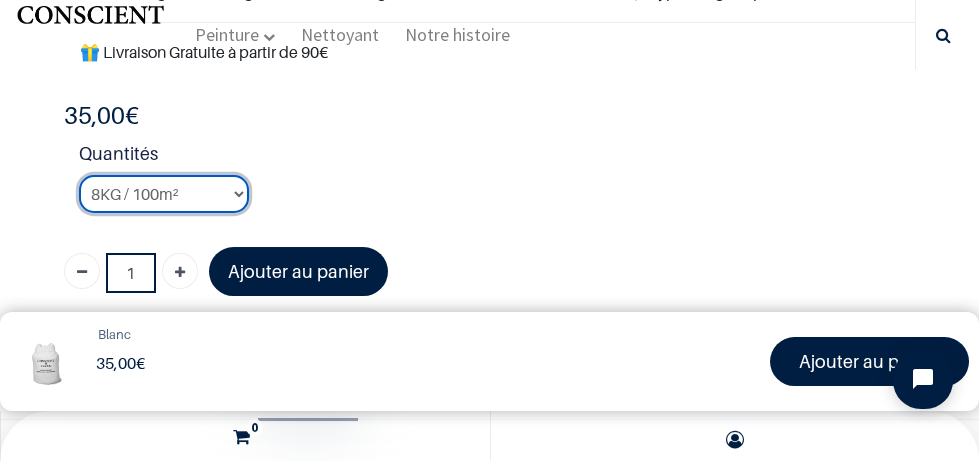 click on "8KG / 100m²" at bounding box center (0, 0) 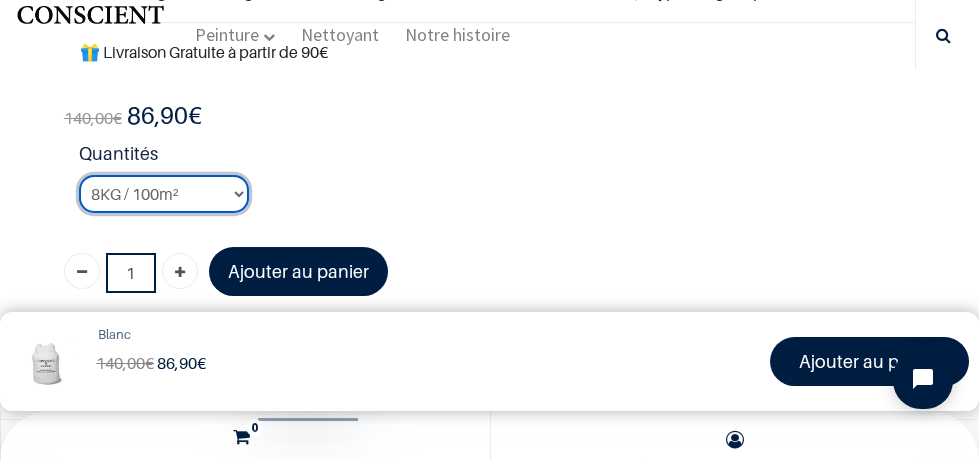 scroll, scrollTop: 813, scrollLeft: 0, axis: vertical 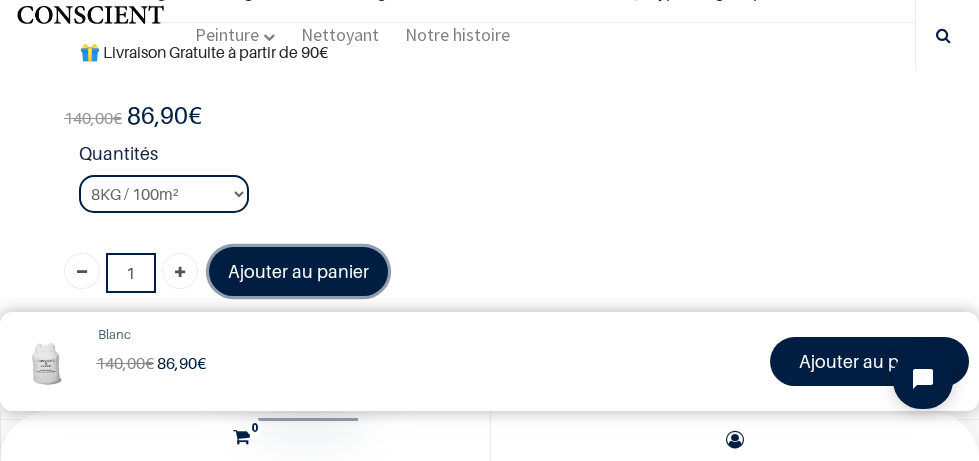 click on "Ajouter au panier" at bounding box center (298, 271) 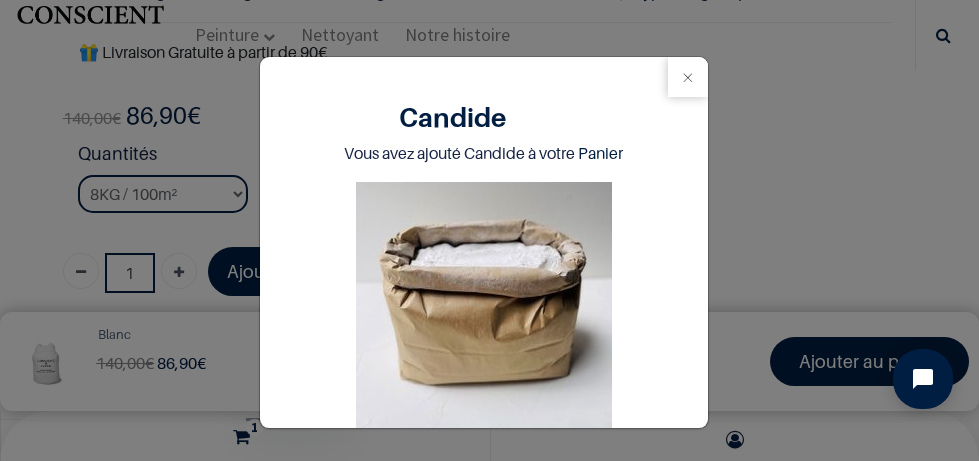 scroll, scrollTop: 159, scrollLeft: 0, axis: vertical 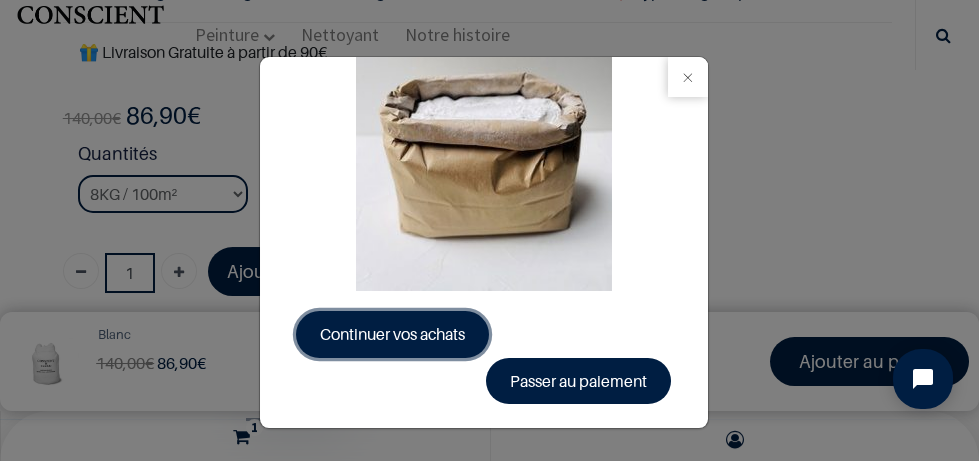 click on "Continuer vos achats" at bounding box center [392, 334] 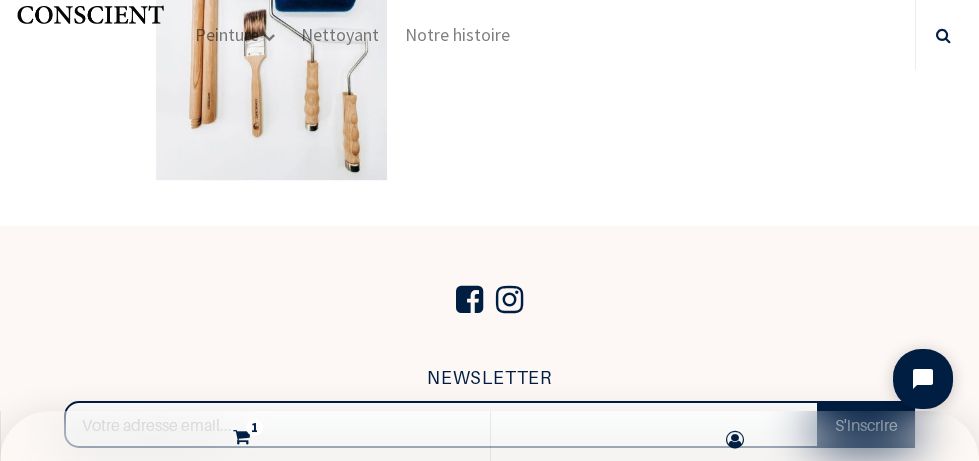 scroll, scrollTop: 5921, scrollLeft: 0, axis: vertical 